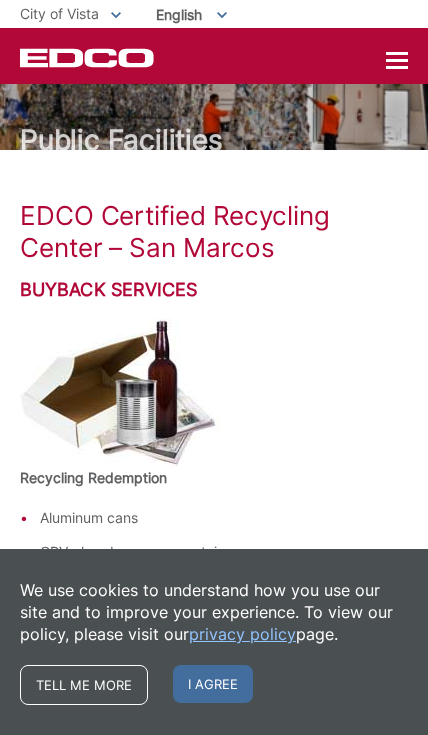 click on "Hours of Operation" at bounding box center (214, 1262) 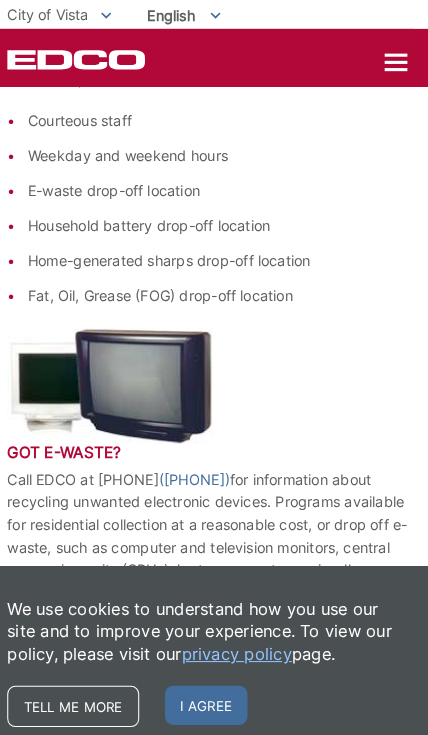 scroll, scrollTop: 595, scrollLeft: 0, axis: vertical 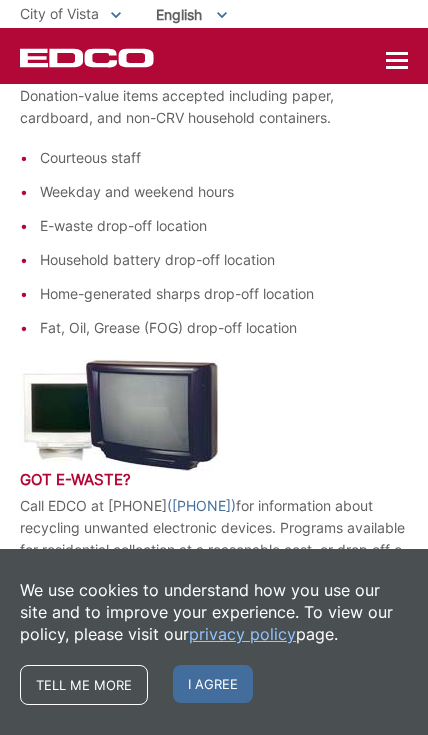 click on "Fat, Oil, Grease (FOG) drop-off location" at bounding box center (224, 328) 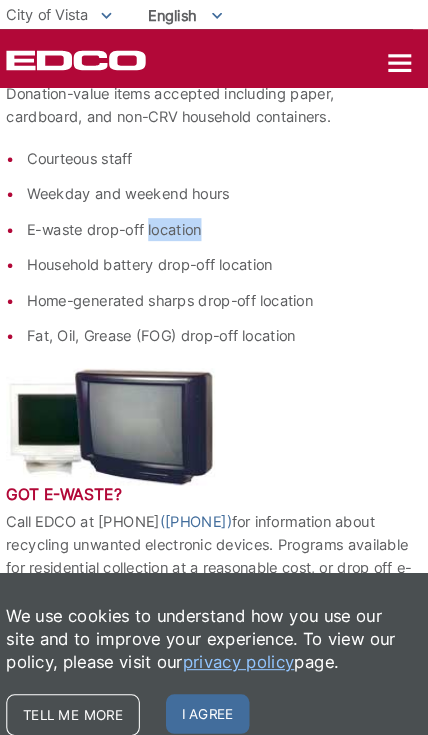scroll, scrollTop: 559, scrollLeft: 0, axis: vertical 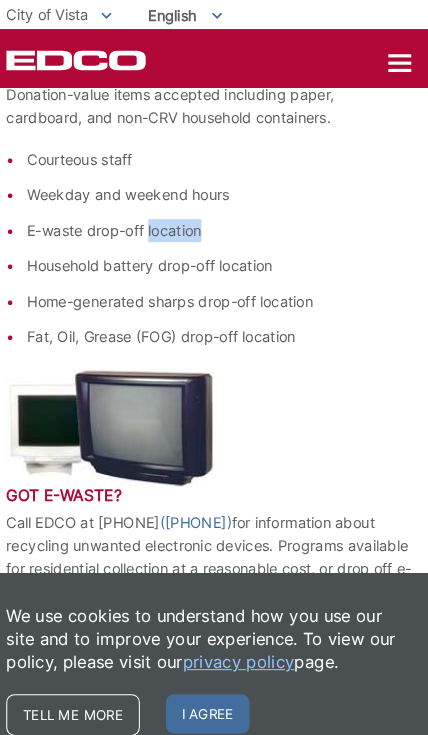 click on "E-waste drop-off location" at bounding box center [224, 221] 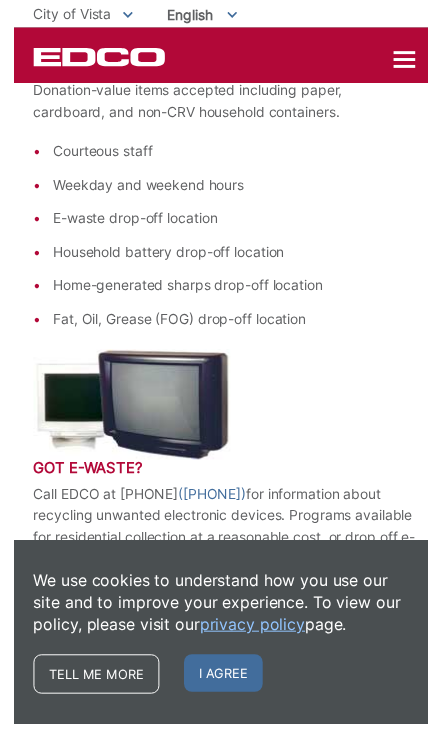 scroll, scrollTop: 563, scrollLeft: 0, axis: vertical 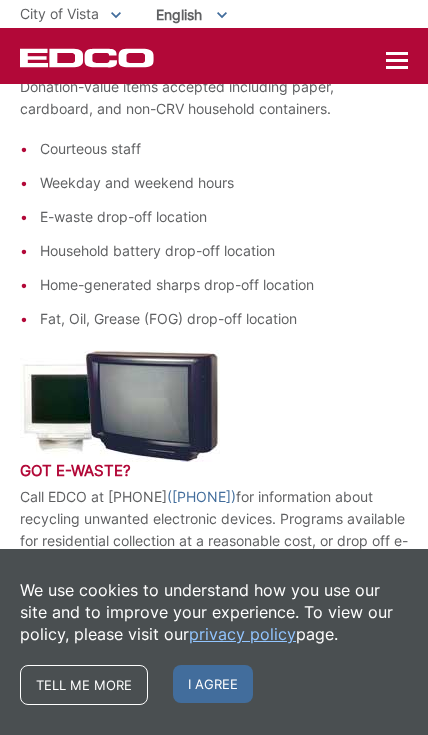 click on "Fat, Oil, Grease (FOG) drop-off location" at bounding box center (224, 319) 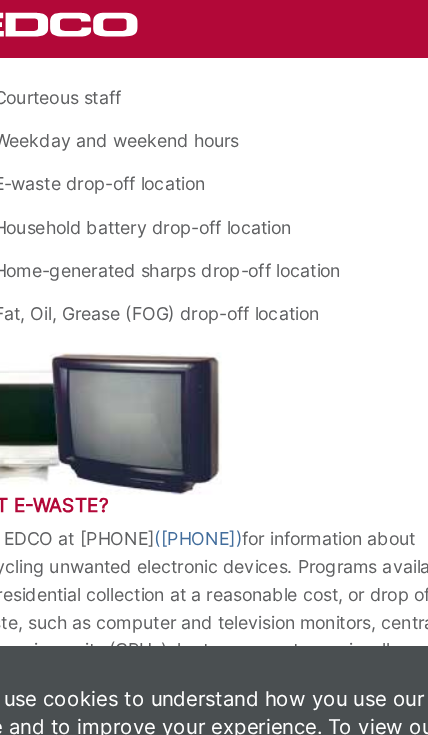click on "Household battery drop-off location" at bounding box center [224, 218] 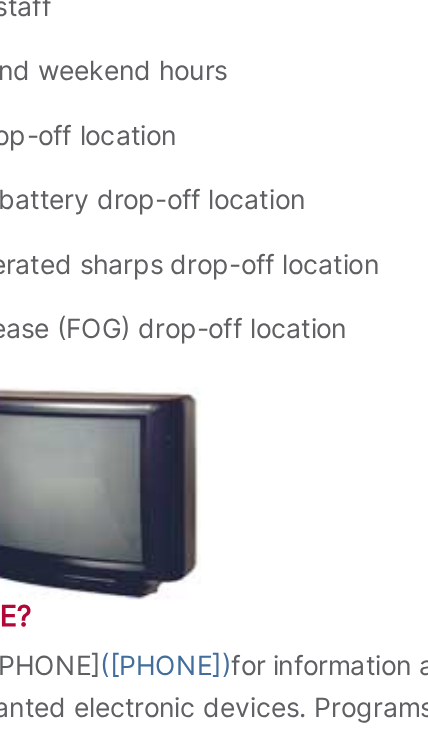 click on "Courteous staff
Weekday and weekend hours
E-waste drop-off location
Household battery drop-off location
Home-generated sharps drop-off location
Fat, Oil, Grease (FOG) drop-off location" at bounding box center (214, 201) 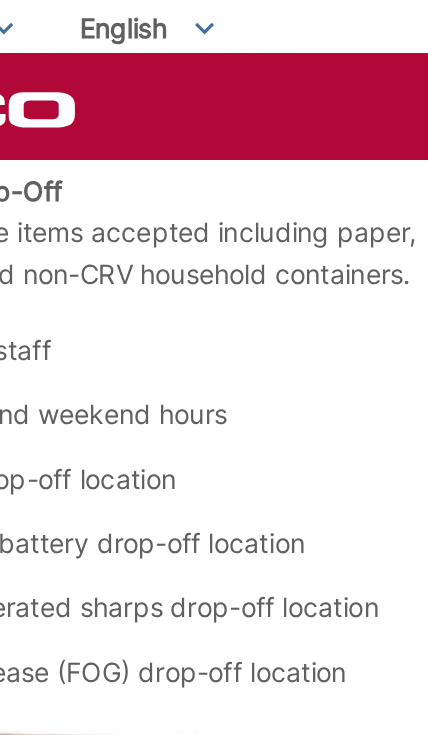 scroll, scrollTop: 525, scrollLeft: 0, axis: vertical 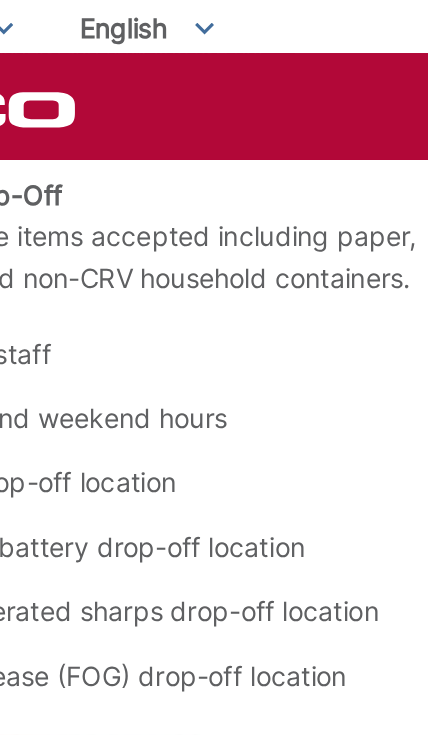 click on "Recycling Drop-Off
Donation-value items accepted including paper, cardboard, and non-CRV household containers." at bounding box center [214, 125] 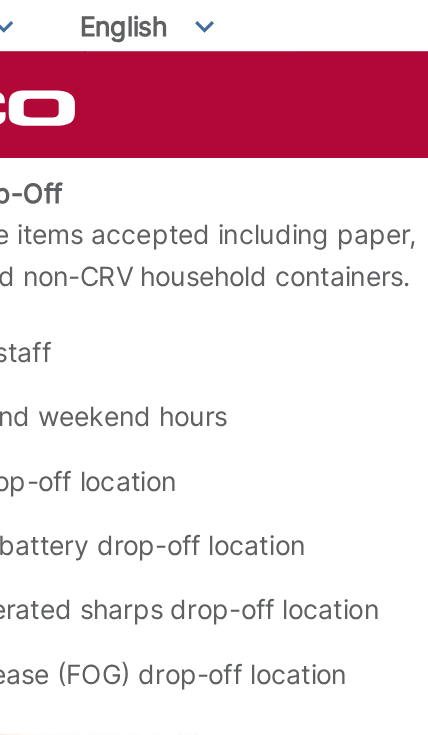scroll, scrollTop: 498, scrollLeft: 0, axis: vertical 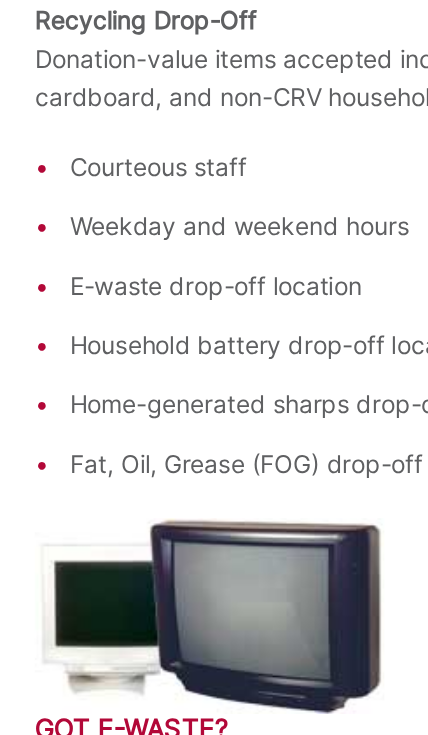 click at bounding box center (120, 471) 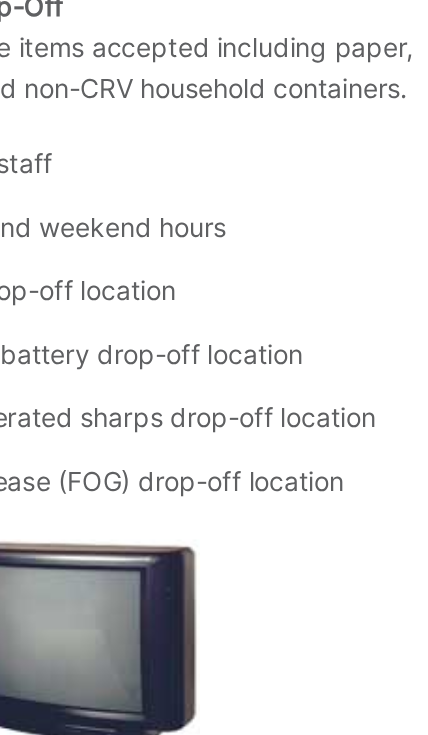 click on "Got E-Waste?" at bounding box center (214, 480) 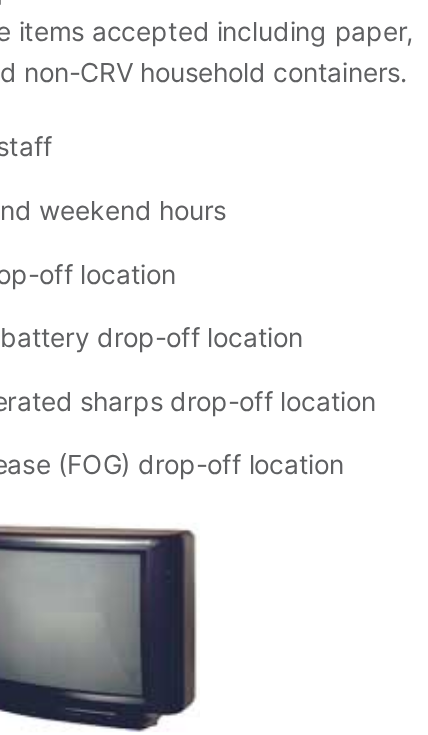 click on "Household battery drop-off location" at bounding box center (224, 316) 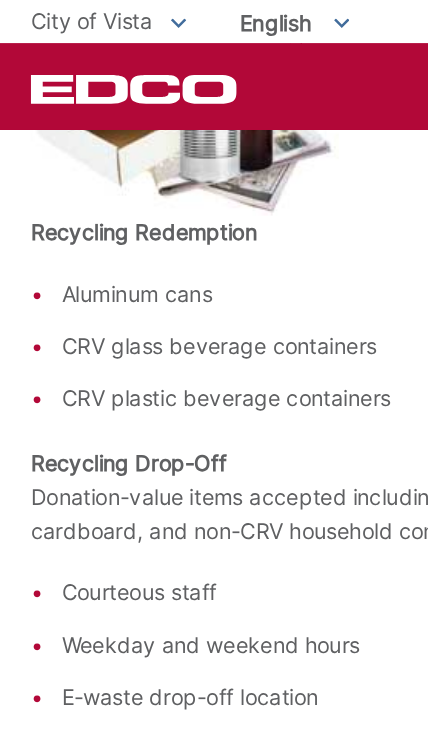 scroll, scrollTop: 327, scrollLeft: 0, axis: vertical 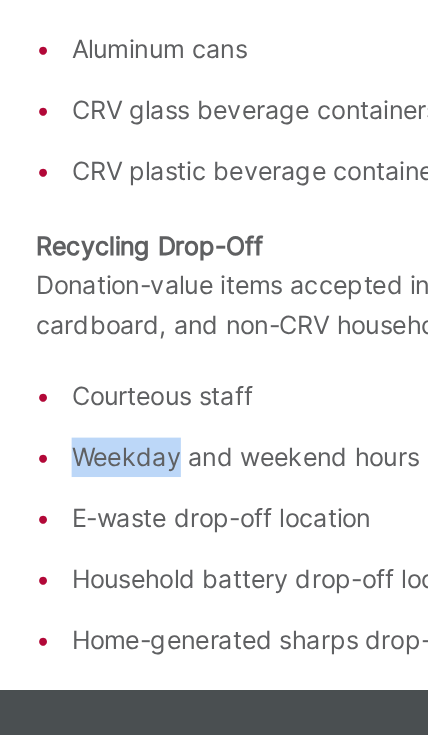 click on "Recycling Drop-Off
Donation-value items accepted including paper, cardboard, and non-CRV household containers." at bounding box center [214, 323] 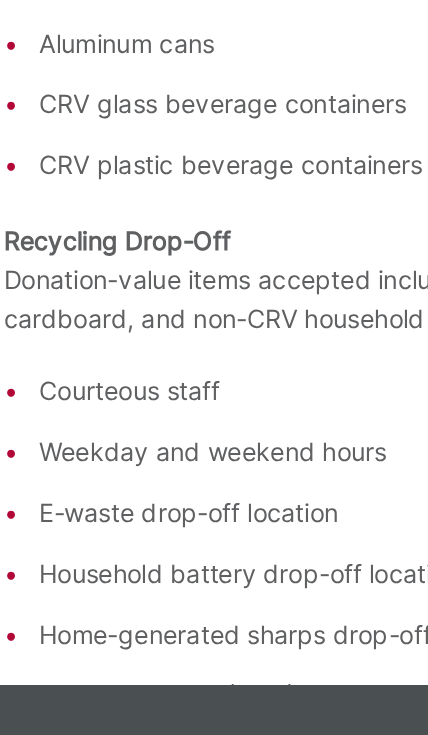 click on "Recycling Drop-Off
Donation-value items accepted including paper, cardboard, and non-CRV household containers." at bounding box center (214, 323) 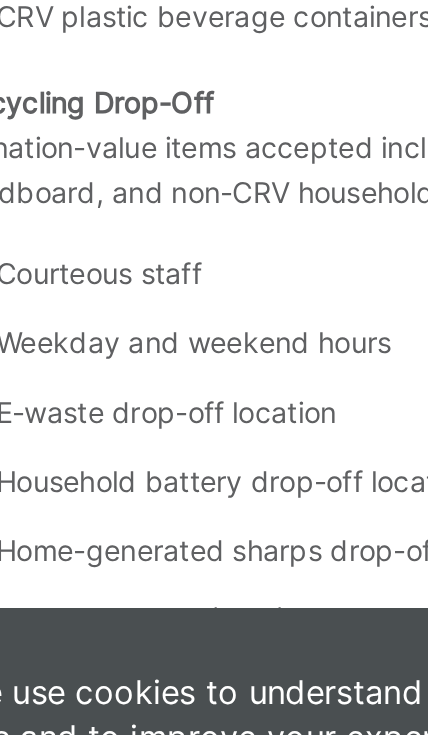 click on "Courteous staff" at bounding box center (224, 385) 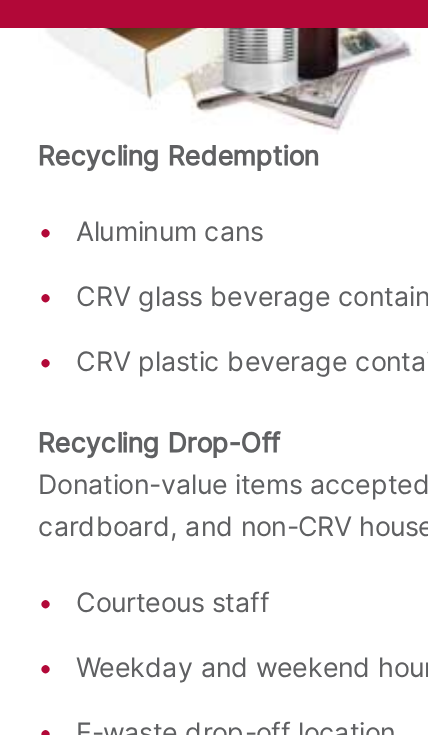 click on "Aluminum cans
CRV glass beverage containers
CRV plastic beverage containers" at bounding box center (214, 225) 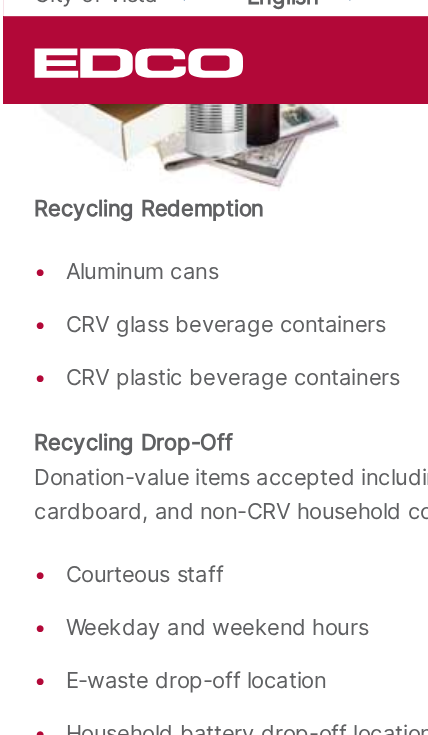 scroll, scrollTop: 304, scrollLeft: 0, axis: vertical 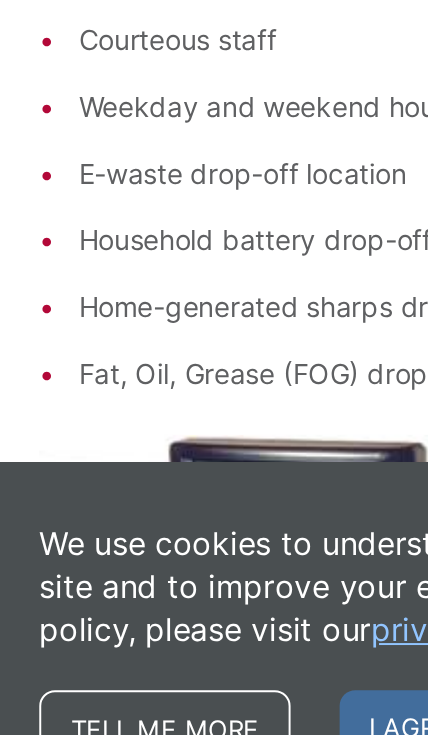 click on "Courteous staff
Weekday and weekend hours
E-waste drop-off location
Household battery drop-off location
Home-generated sharps drop-off location
Fat, Oil, Grease (FOG) drop-off location" at bounding box center (214, 419) 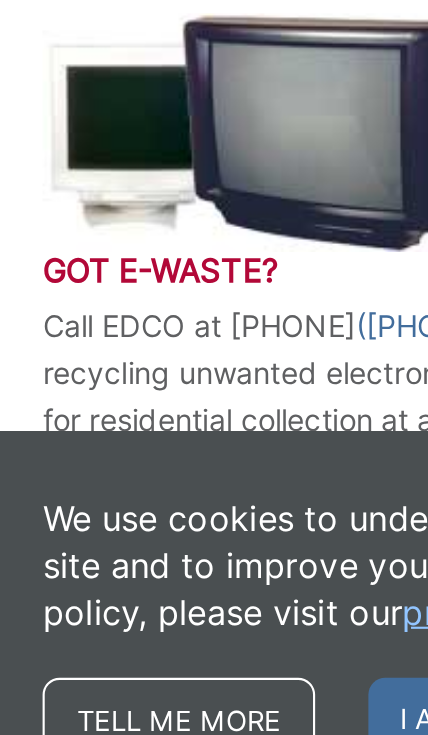 scroll, scrollTop: 577, scrollLeft: 0, axis: vertical 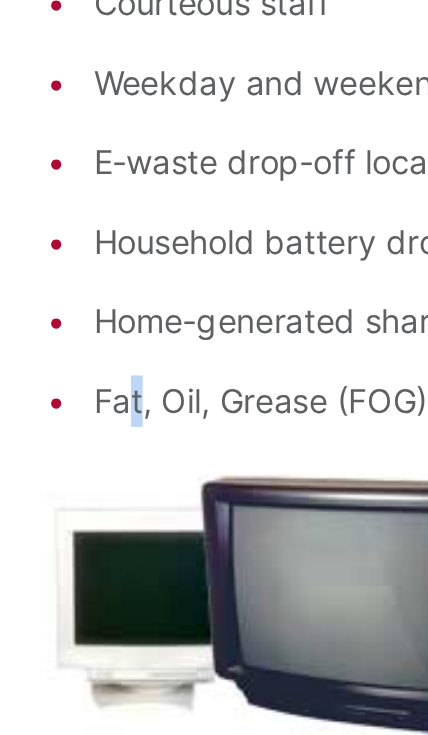 click on "Fat, Oil, Grease (FOG) drop-off location" at bounding box center [224, 305] 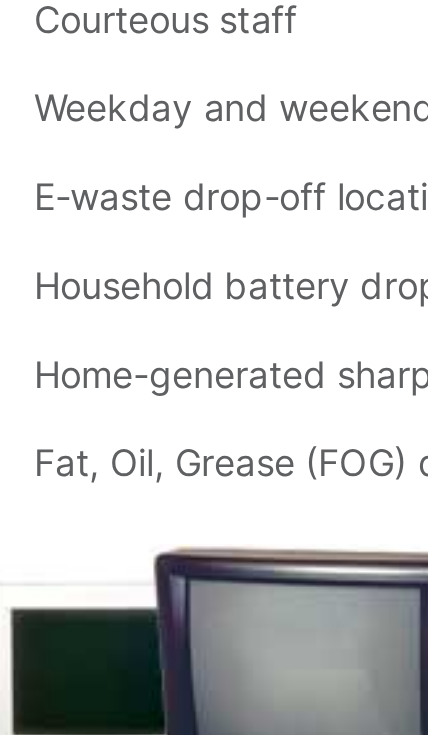 click on "Courteous staff
Weekday and weekend hours
E-waste drop-off location
Household battery drop-off location
Home-generated sharps drop-off location
Fat, Oil, Grease (FOG) drop-off location" at bounding box center [214, 220] 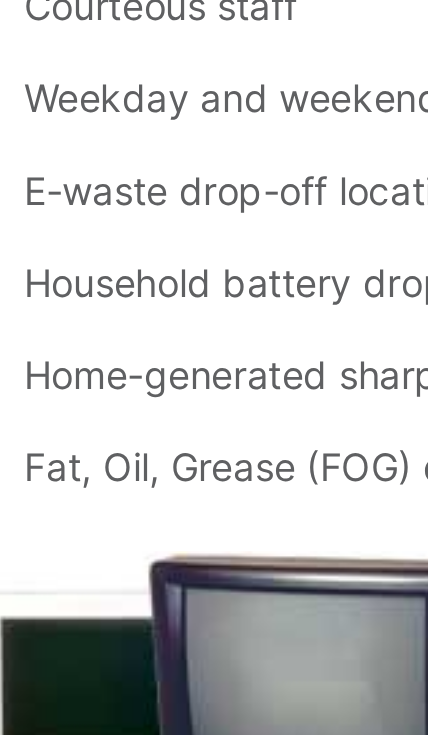 click on "Courteous staff
Weekday and weekend hours
E-waste drop-off location
Household battery drop-off location
Home-generated sharps drop-off location
Fat, Oil, Grease (FOG) drop-off location" at bounding box center [214, 220] 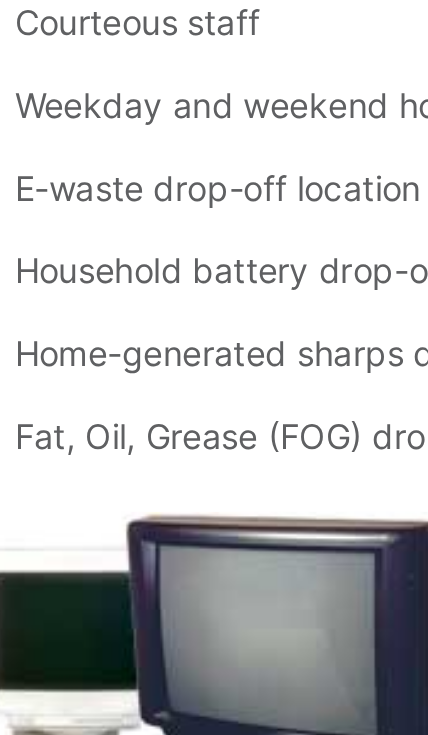 scroll, scrollTop: 385, scrollLeft: 0, axis: vertical 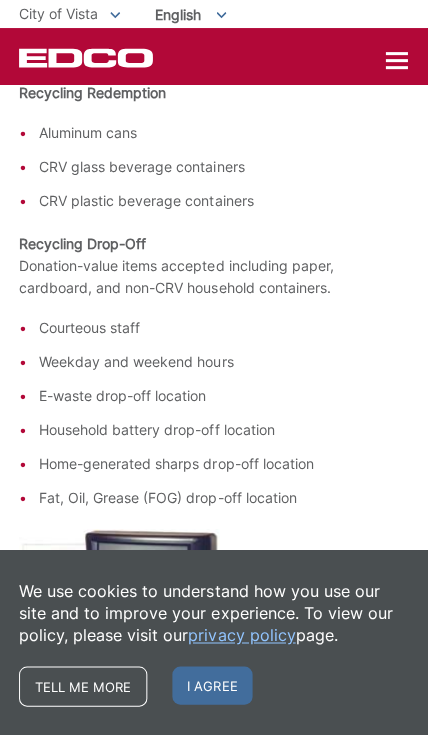 click on "Courteous staff
Weekday and weekend hours
E-waste drop-off location
Household battery drop-off location
Home-generated sharps drop-off location
Fat, Oil, Grease (FOG) drop-off location" at bounding box center [214, 412] 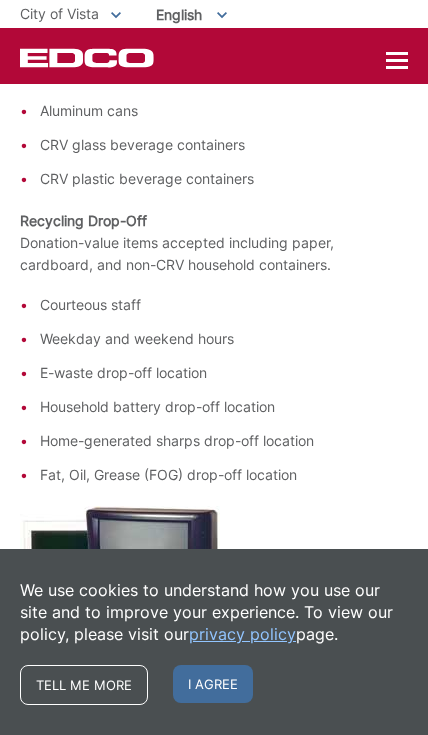 scroll, scrollTop: 430, scrollLeft: 0, axis: vertical 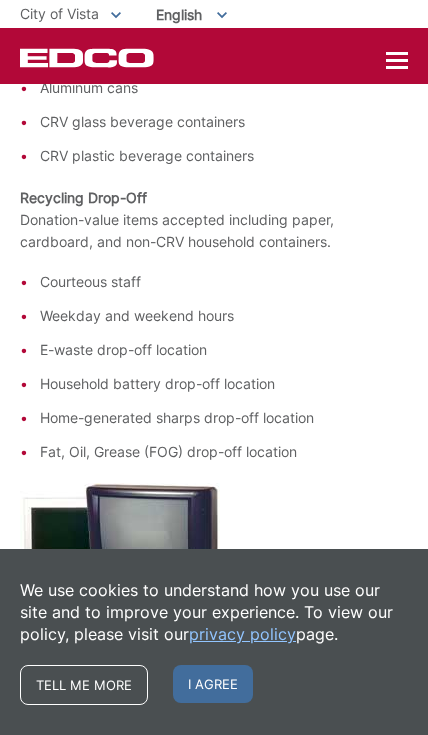 click on "Recycling Drop-Off
Donation-value items accepted including paper, cardboard, and non-CRV household containers." at bounding box center (214, 220) 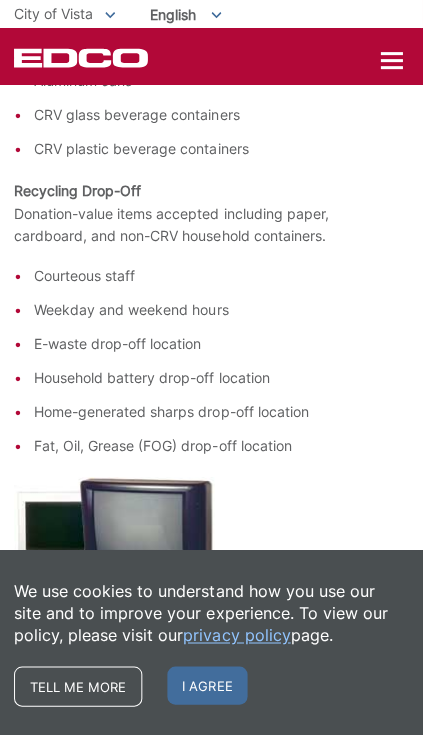 scroll, scrollTop: 443, scrollLeft: 1, axis: both 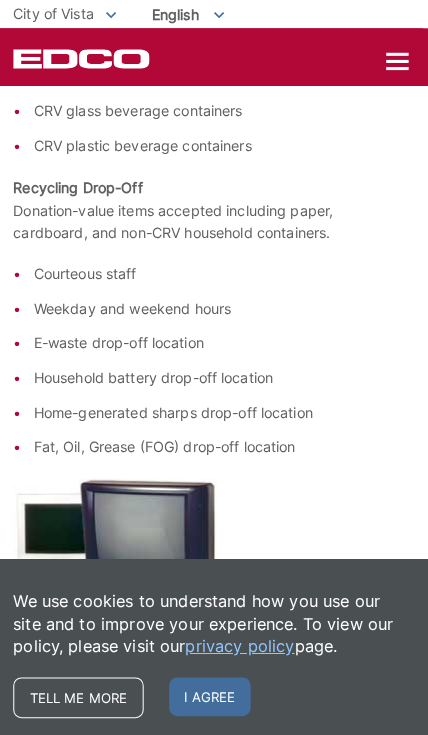 click on "E-waste drop-off location" at bounding box center (224, 337) 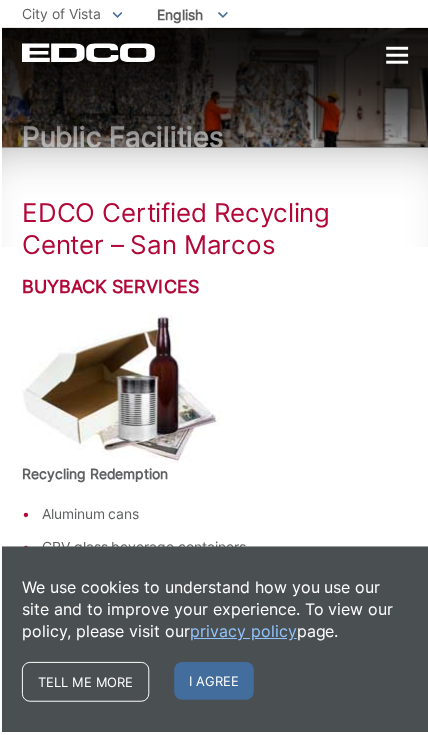 scroll, scrollTop: 3, scrollLeft: 0, axis: vertical 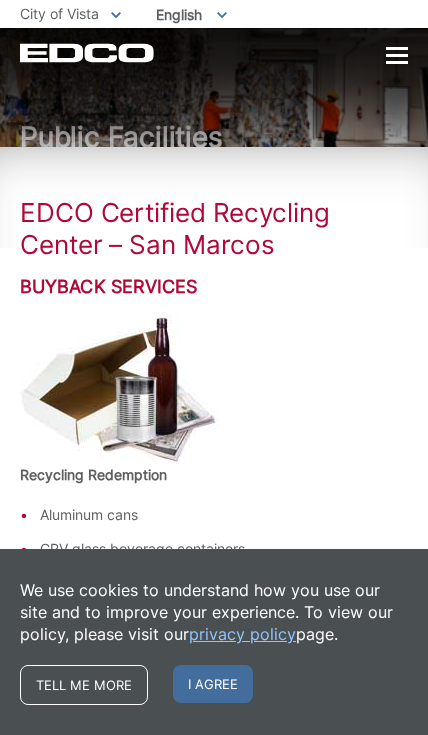 click on "We use cookies to understand how you use our site and to improve your experience. To view our policy, please visit our  privacy policy  page." at bounding box center [214, 612] 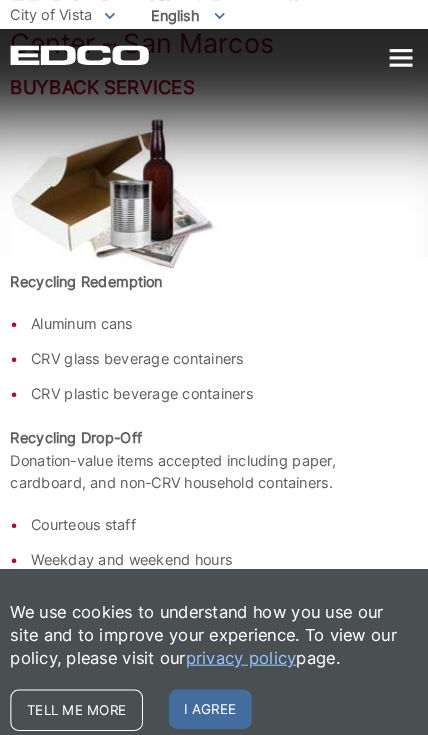 scroll, scrollTop: 252, scrollLeft: 0, axis: vertical 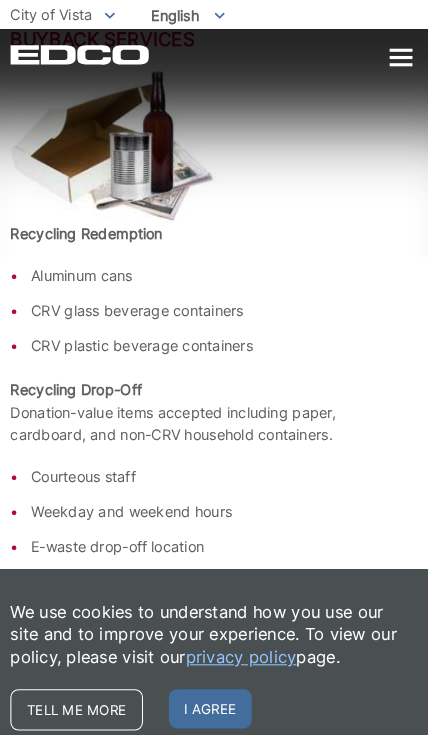 click on "Recycling Redemption" at bounding box center [214, 151] 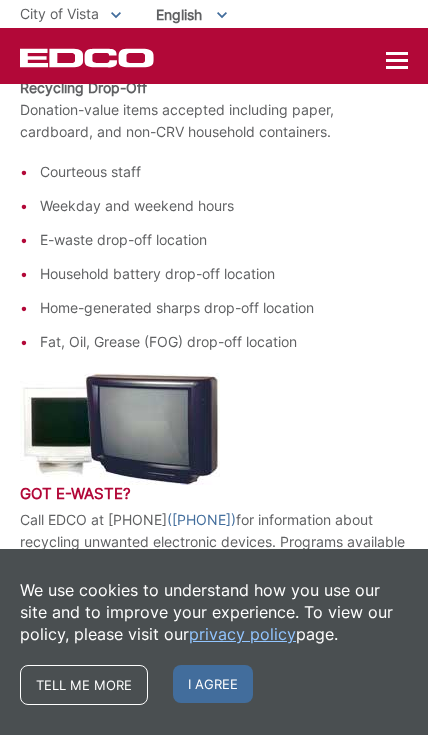 scroll, scrollTop: 570, scrollLeft: 0, axis: vertical 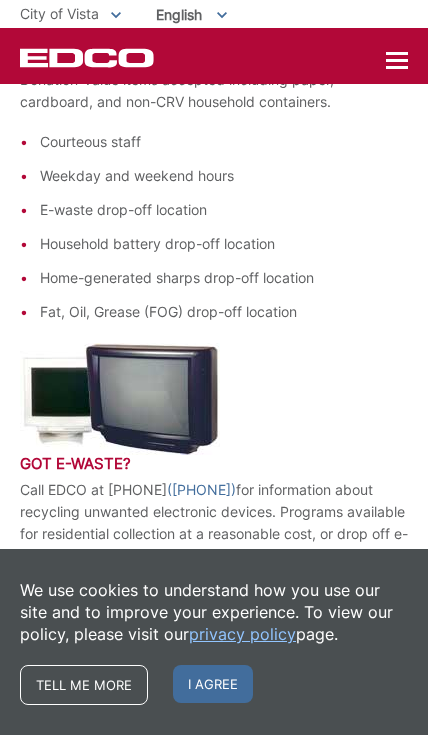 click on "E-waste drop-off location" at bounding box center (224, 210) 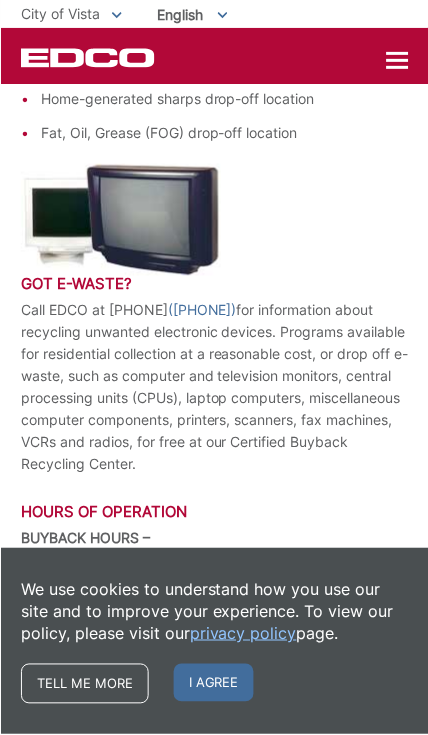 scroll, scrollTop: 752, scrollLeft: 0, axis: vertical 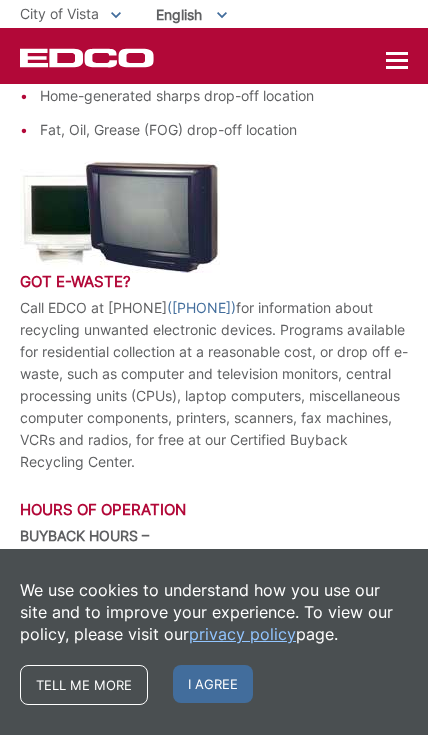 click on "privacy policy" at bounding box center (242, 634) 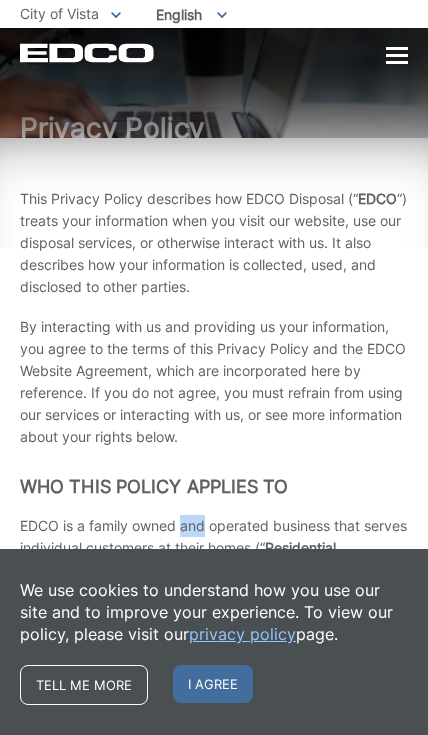 scroll, scrollTop: 13, scrollLeft: 0, axis: vertical 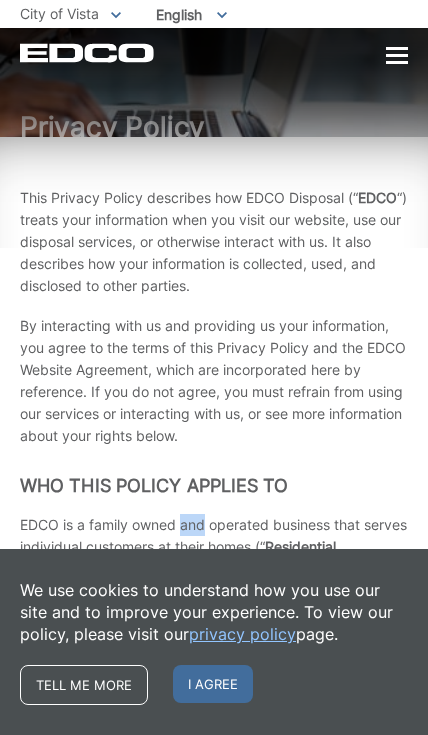 click on "We use cookies to understand how you use our site and to improve your experience. To view our policy, please visit our  privacy policy  page.
Tell me more
I agree" at bounding box center (214, 642) 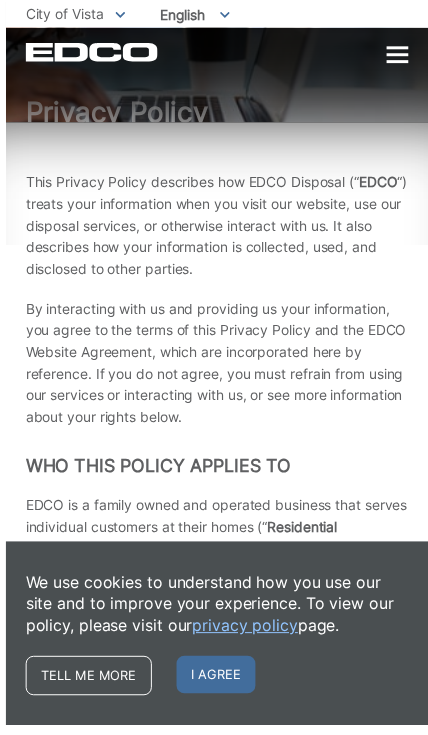scroll, scrollTop: 56, scrollLeft: 0, axis: vertical 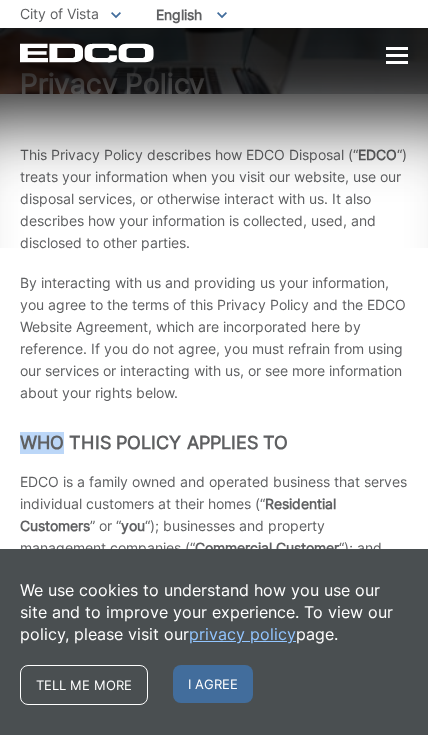 click on "By interacting with us and providing us your information, you agree to the terms of this Privacy Policy and the EDCO Website Agreement, which are incorporated here by reference. If you do not agree, you must refrain from using our services or interacting with us, or see more information about your rights below." at bounding box center [214, 338] 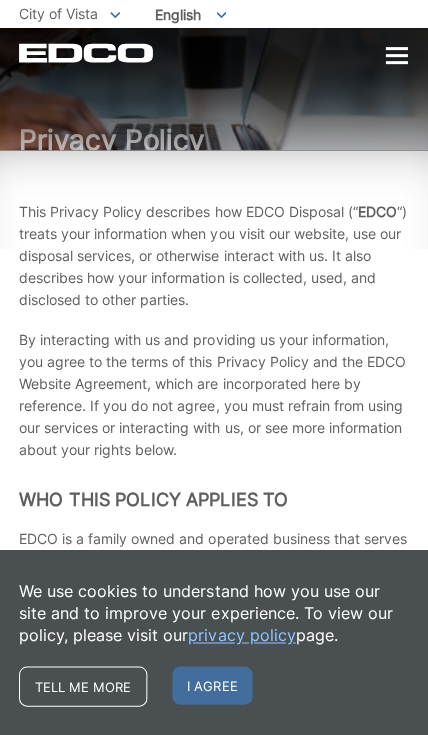 scroll, scrollTop: 1, scrollLeft: 0, axis: vertical 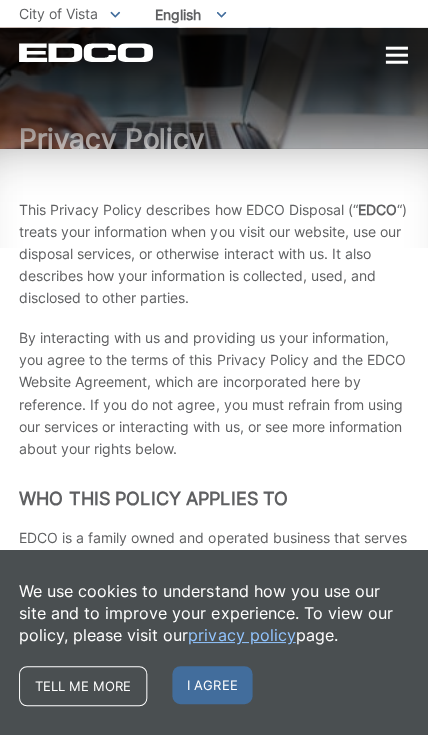 click on "We use cookies to understand how you use our site and to improve your experience. To view our policy, please visit our  privacy policy  page." at bounding box center (214, 612) 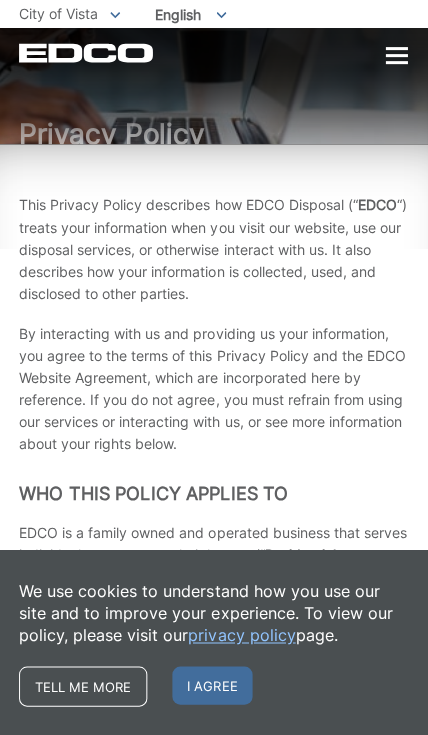 scroll, scrollTop: 5, scrollLeft: 0, axis: vertical 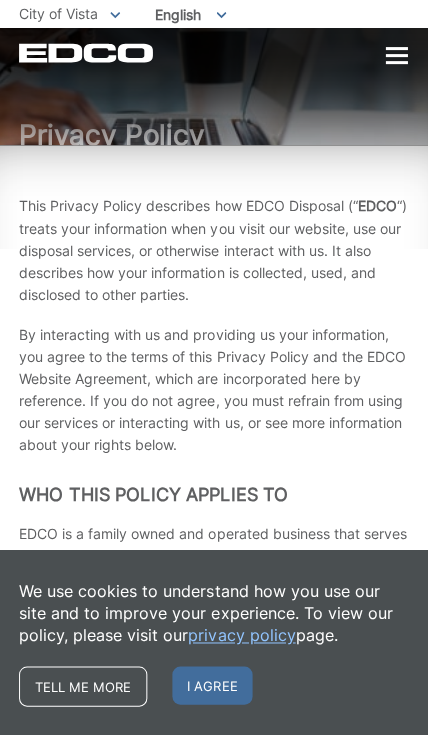 click on "This Privacy Policy describes how EDCO Disposal (“ EDCO “) treats your information when you visit our website, use our disposal services, or otherwise interact with us. It also describes how your information is collected, used, and disclosed to other parties." at bounding box center [214, 250] 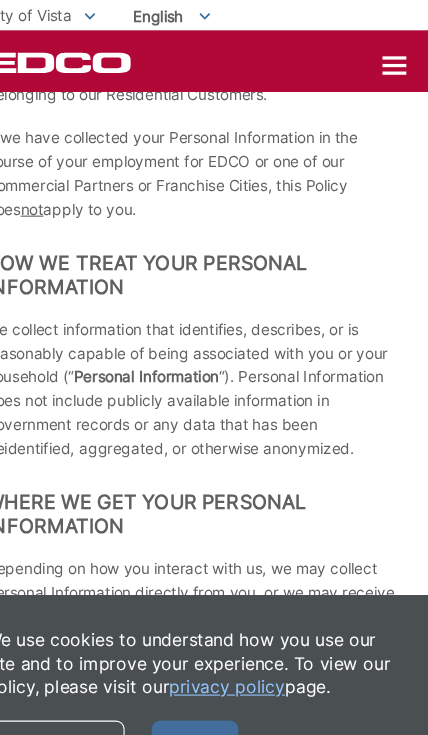 scroll, scrollTop: 595, scrollLeft: 0, axis: vertical 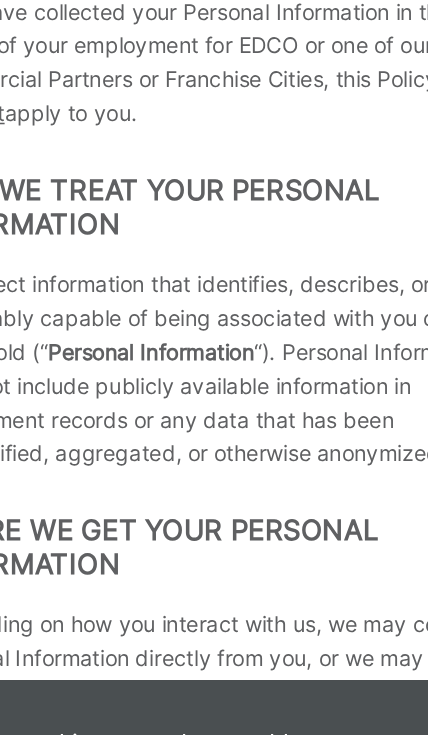 click on "We collect information that identifies, describes, or is reasonably capable of being associated with you or your household (“ Personal Information “). Personal Information does not include publicly available information in government records or any data that has been deidentified, aggregated, or otherwise anonymized." at bounding box center [214, 347] 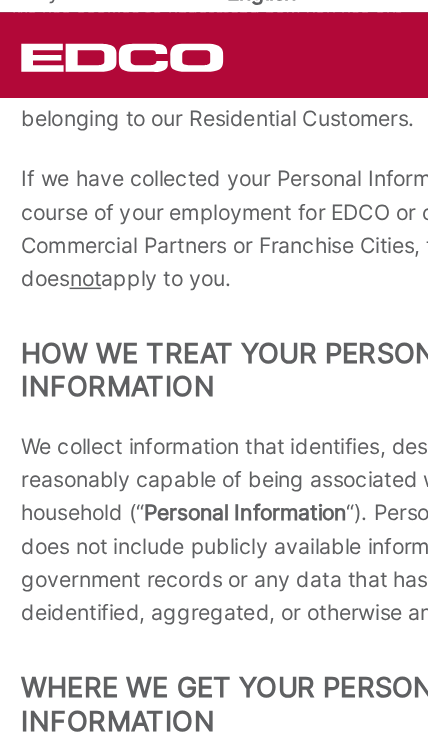 scroll, scrollTop: 569, scrollLeft: 0, axis: vertical 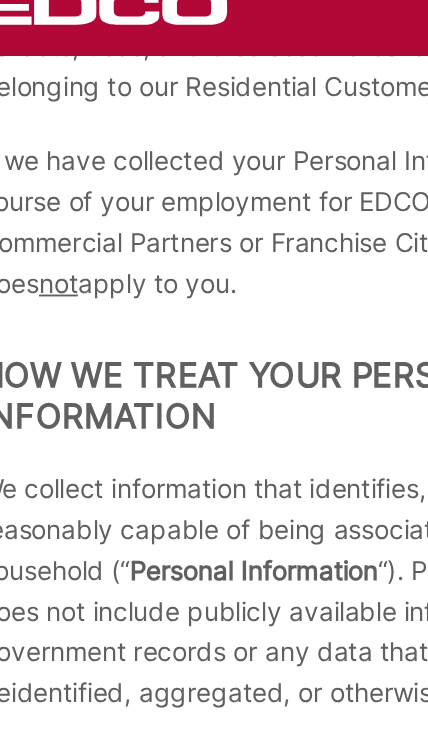 click on "We collect information that identifies, describes, or is reasonably capable of being associated with you or your household (“ Personal Information “). Personal Information does not include publicly available information in government records or any data that has been deidentified, aggregated, or otherwise anonymized." at bounding box center [214, 373] 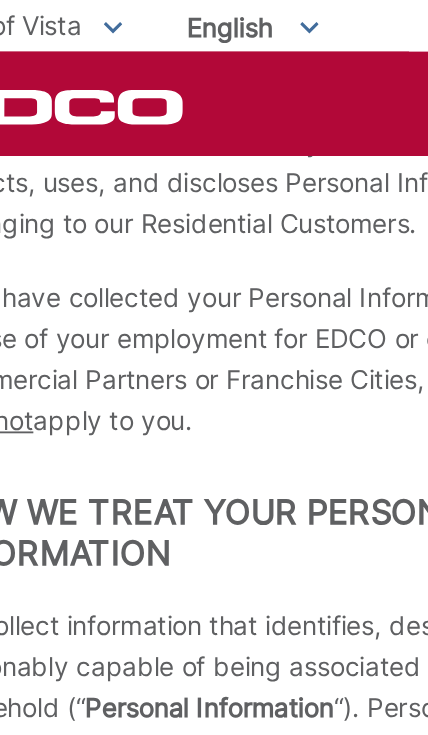scroll, scrollTop: 549, scrollLeft: 0, axis: vertical 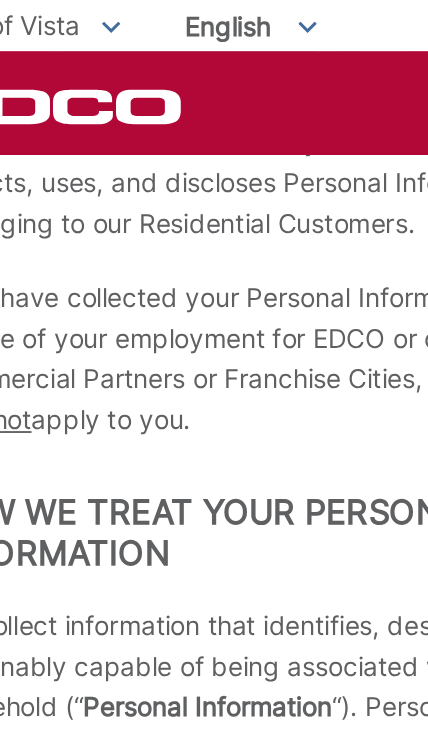 click on "If we have collected your Personal Information in the course of your employment for EDCO or one of our Commercial Partners or Franchise Cities, this Policy does  not  apply to you." at bounding box center (214, 194) 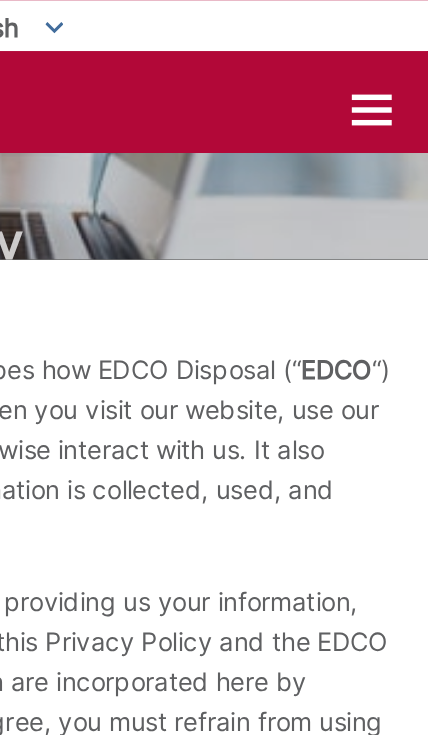 scroll, scrollTop: 0, scrollLeft: 0, axis: both 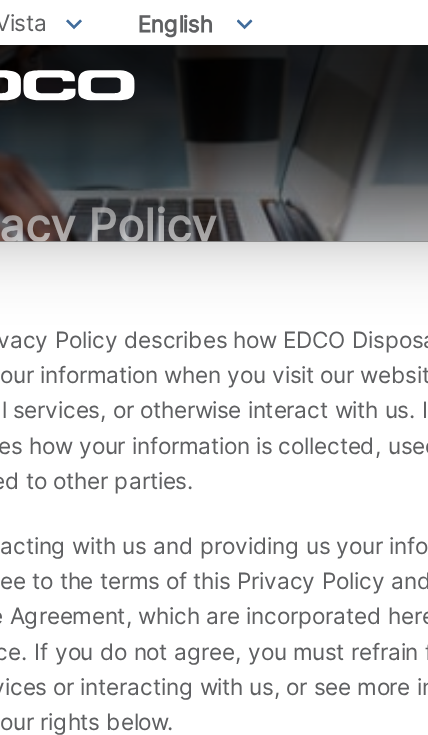 click on "This Privacy Policy describes how EDCO Disposal (“ EDCO “) treats your information when you visit our website, use our disposal services, or otherwise interact with us. It also describes how your information is collected, used, and disclosed to other parties." at bounding box center (214, 255) 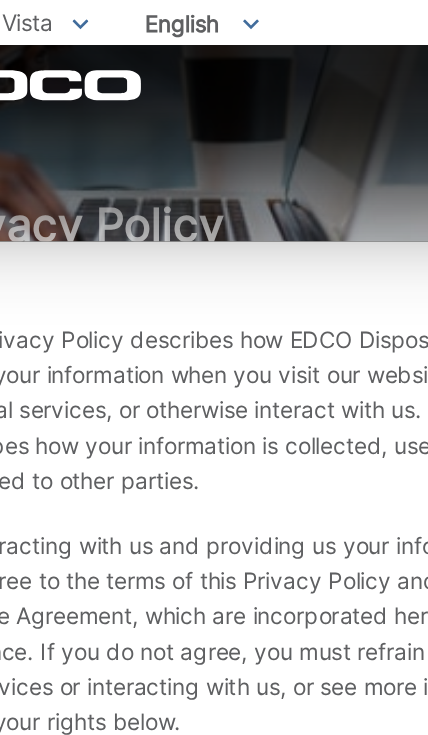 click on "This Privacy Policy describes how EDCO Disposal (“ EDCO “) treats your information when you visit our website, use our disposal services, or otherwise interact with us. It also describes how your information is collected, used, and disclosed to other parties." at bounding box center (214, 255) 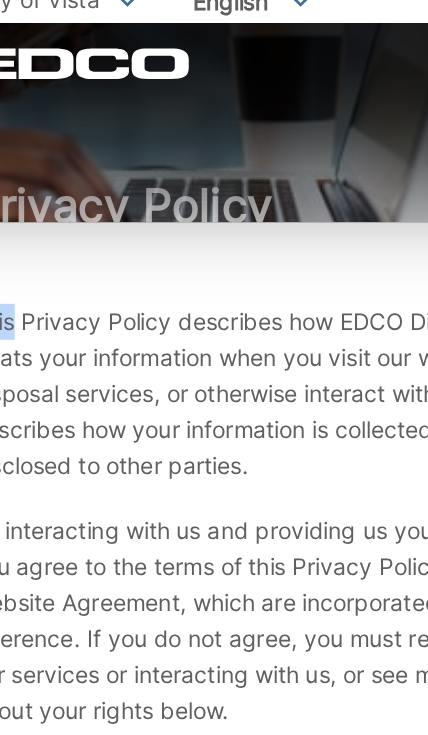 click on "This Privacy Policy describes how EDCO Disposal (“ EDCO “) treats your information when you visit our website, use our disposal services, or otherwise interact with us. It also describes how your information is collected, used, and disclosed to other parties." at bounding box center [214, 255] 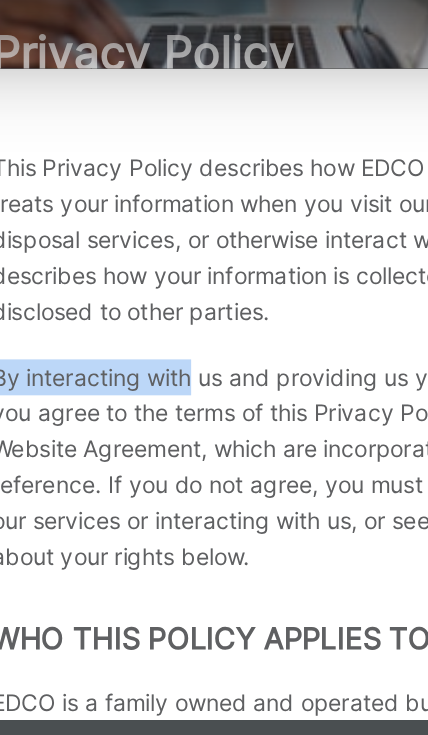 click on "By interacting with us and providing us your information, you agree to the terms of this Privacy Policy and the EDCO Website Agreement, which are incorporated here by reference. If you do not agree, you must refrain from using our services or interacting with us, or see more information about your rights below." at bounding box center [214, 394] 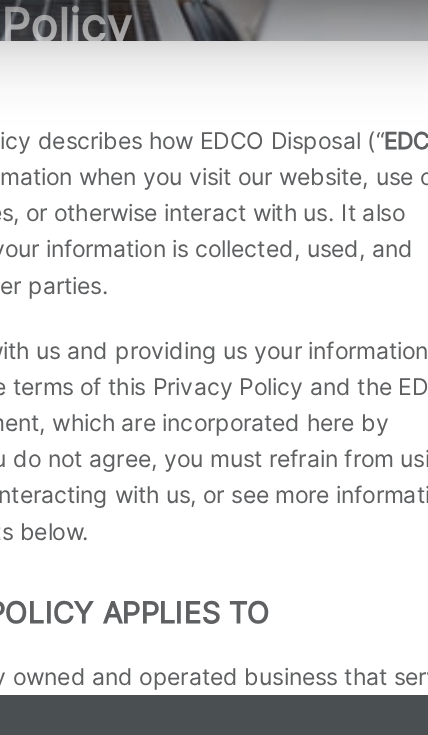 click on "By interacting with us and providing us your information, you agree to the terms of this Privacy Policy and the EDCO Website Agreement, which are incorporated here by reference. If you do not agree, you must refrain from using our services or interacting with us, or see more information about your rights below." at bounding box center (214, 394) 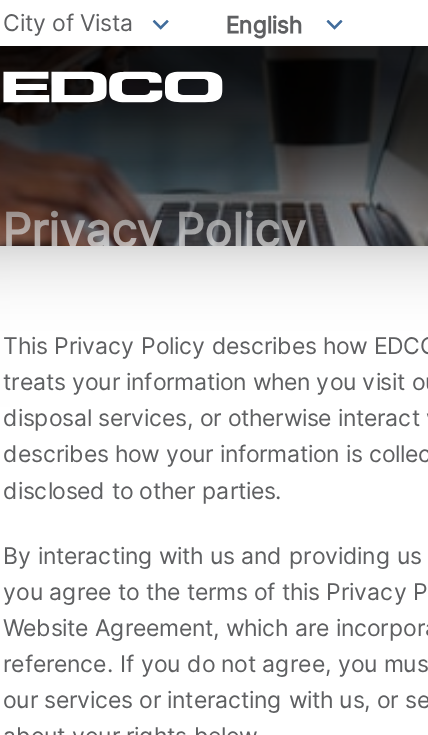 click on "This Privacy Policy describes how EDCO Disposal (“ EDCO “) treats your information when you visit our website, use our disposal services, or otherwise interact with us. It also describes how your information is collected, used, and disclosed to other parties." at bounding box center [214, 255] 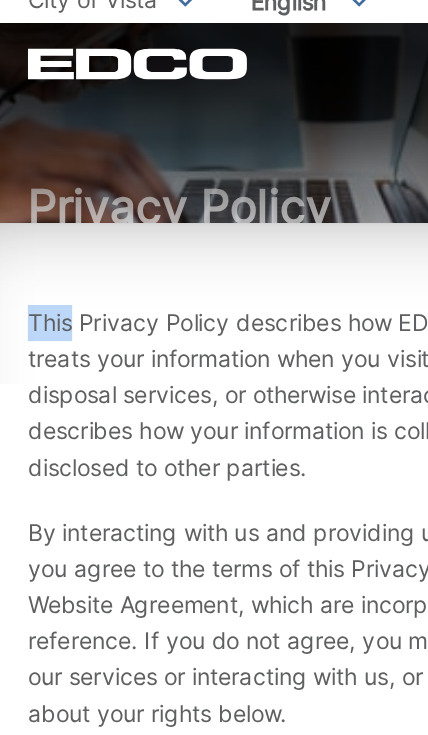 click on "This Privacy Policy describes how EDCO Disposal (“ EDCO “) treats your information when you visit our website, use our disposal services, or otherwise interact with us. It also describes how your information is collected, used, and disclosed to other parties." at bounding box center [214, 255] 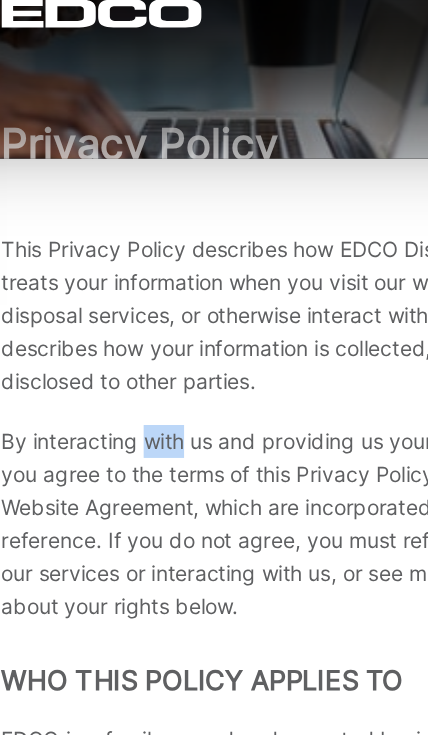 click on "This Privacy Policy describes how EDCO Disposal (“ EDCO “) treats your information when you visit our website, use our disposal services, or otherwise interact with us. It also describes how your information is collected, used, and disclosed to other parties." at bounding box center [214, 255] 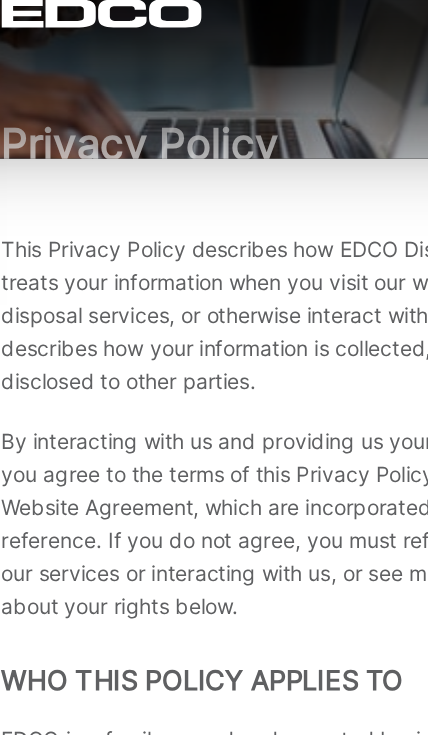 click on "This Privacy Policy describes how EDCO Disposal (“ EDCO “) treats your information when you visit our website, use our disposal services, or otherwise interact with us. It also describes how your information is collected, used, and disclosed to other parties." at bounding box center [214, 255] 